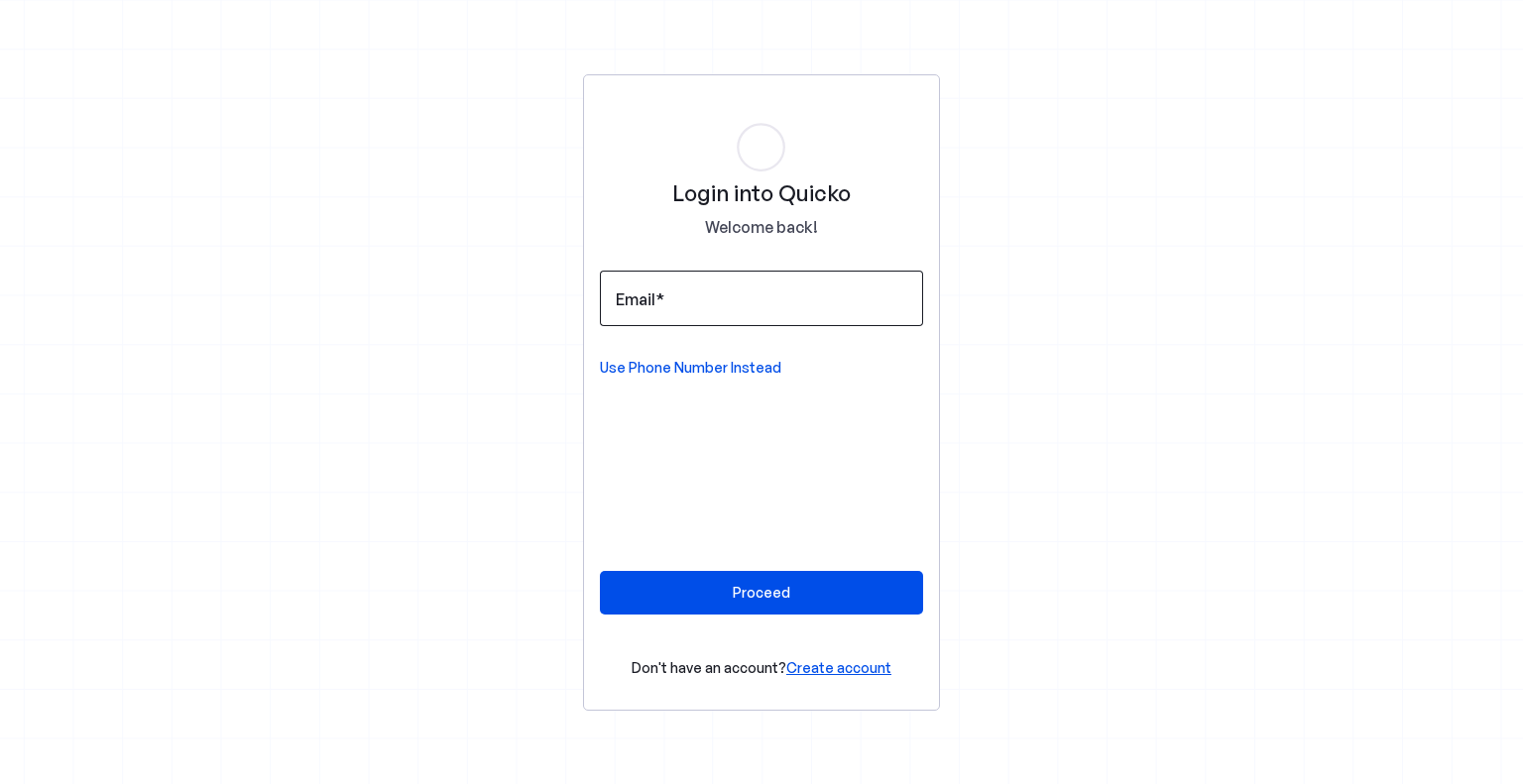 scroll, scrollTop: 0, scrollLeft: 0, axis: both 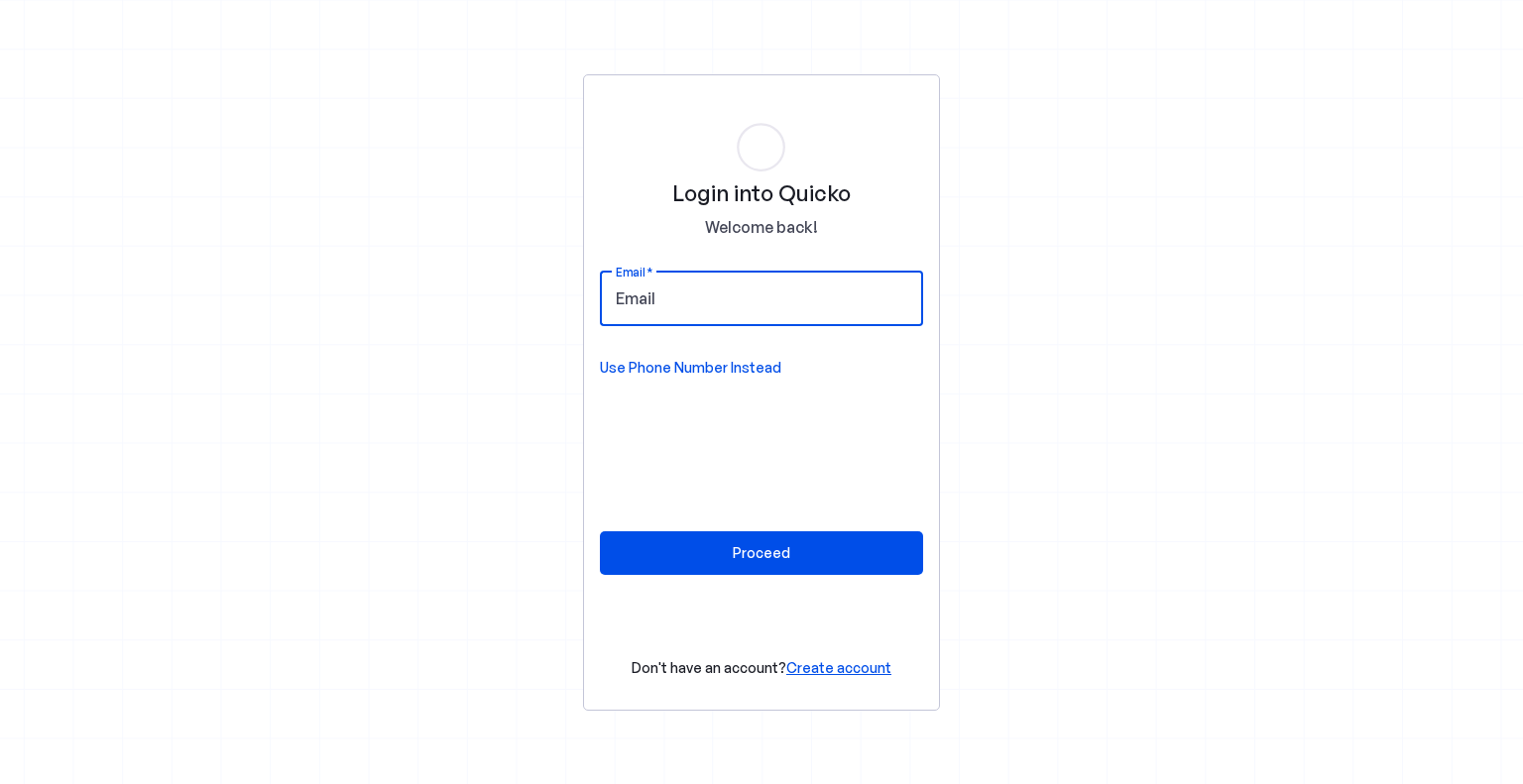 click on "Email" at bounding box center (762, 298) 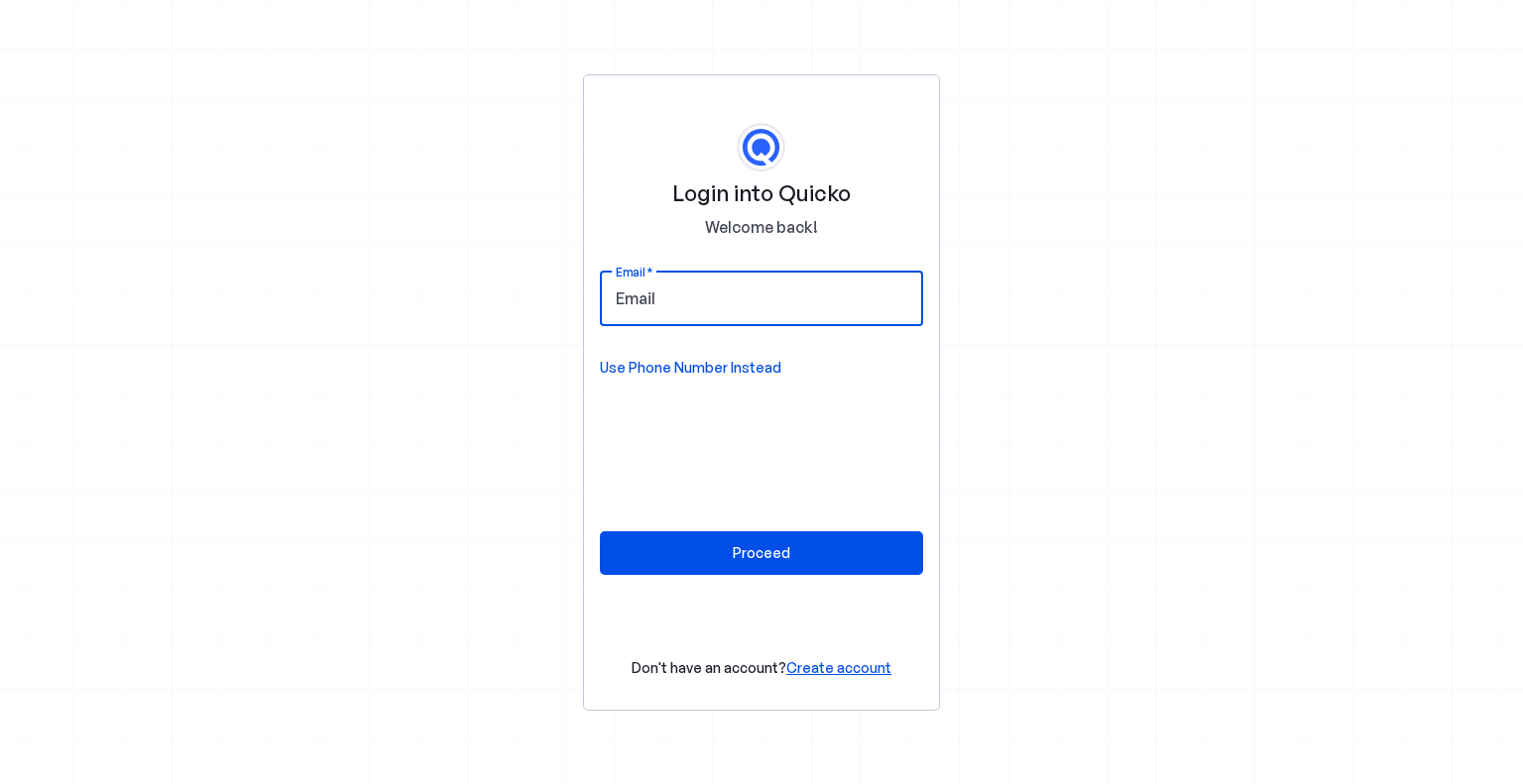 click on "Email" at bounding box center [762, 298] 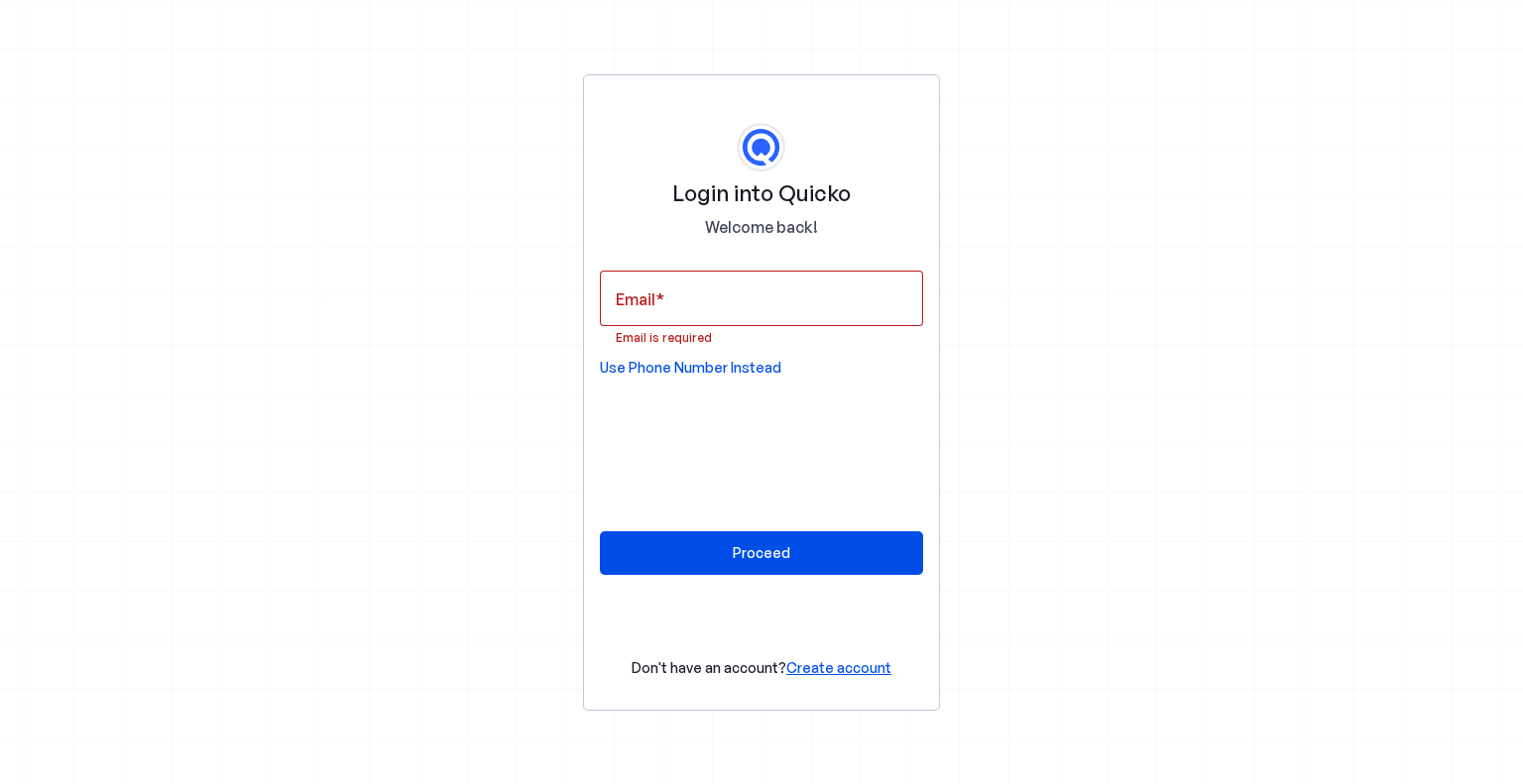 click on "Login into Quicko  Welcome back!  Email Email is required Use Phone Number Instead Proceed Don't have an account?  Create account" at bounding box center [762, 392] 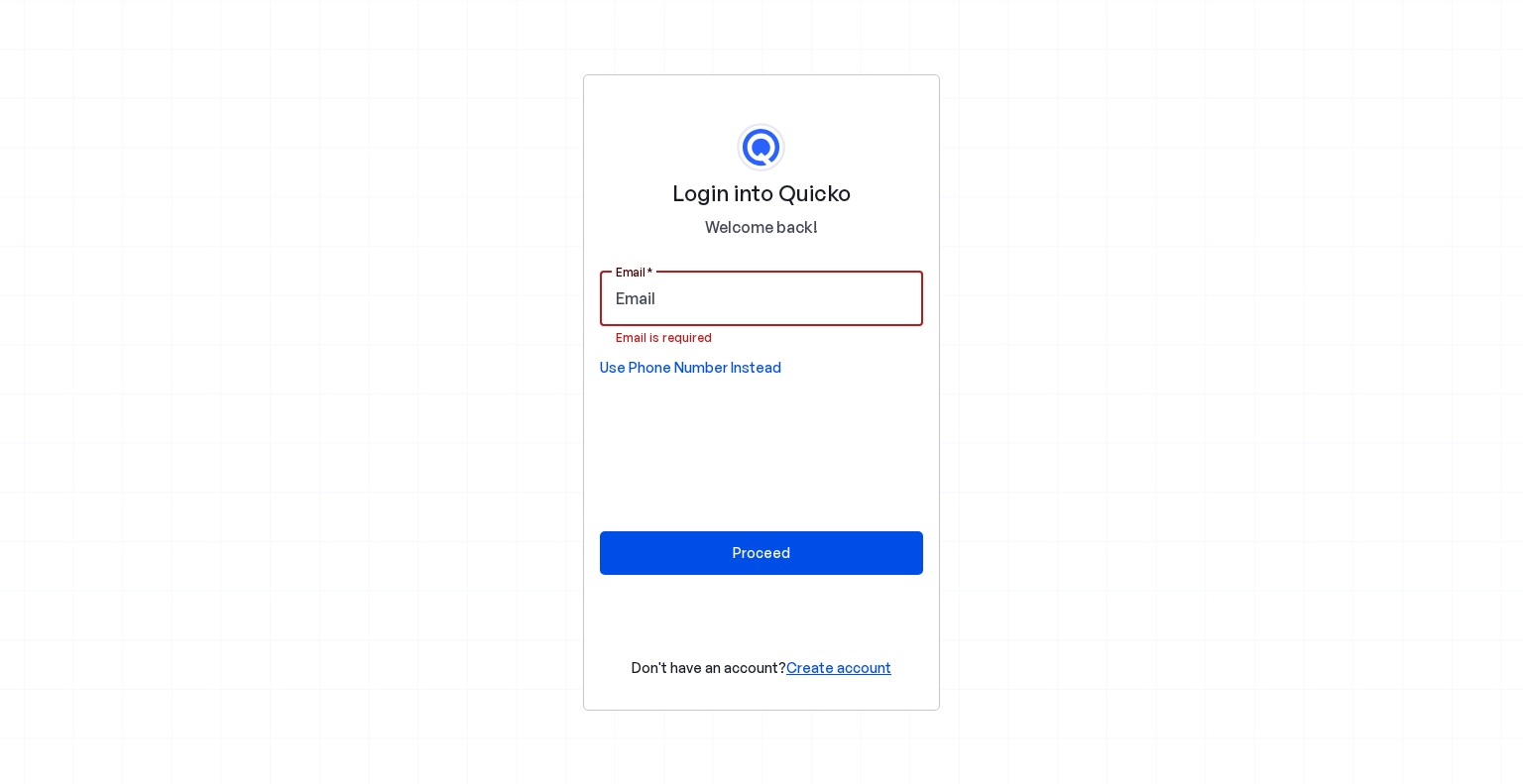 click on "Email" at bounding box center [762, 298] 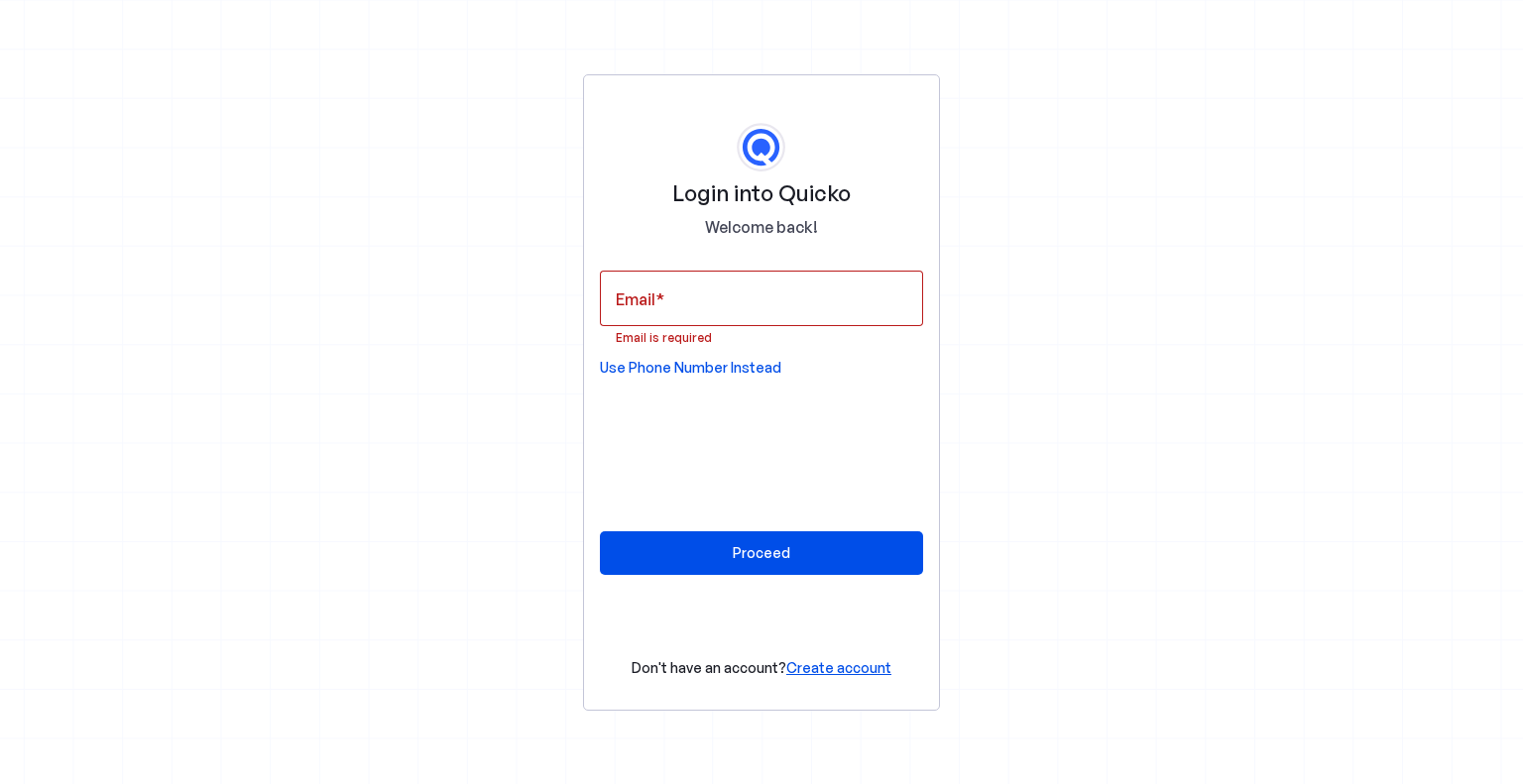 click on "Login into Quicko  Welcome back!  Email Email is required Use Phone Number Instead Proceed Don't have an account?  Create account" at bounding box center (762, 392) 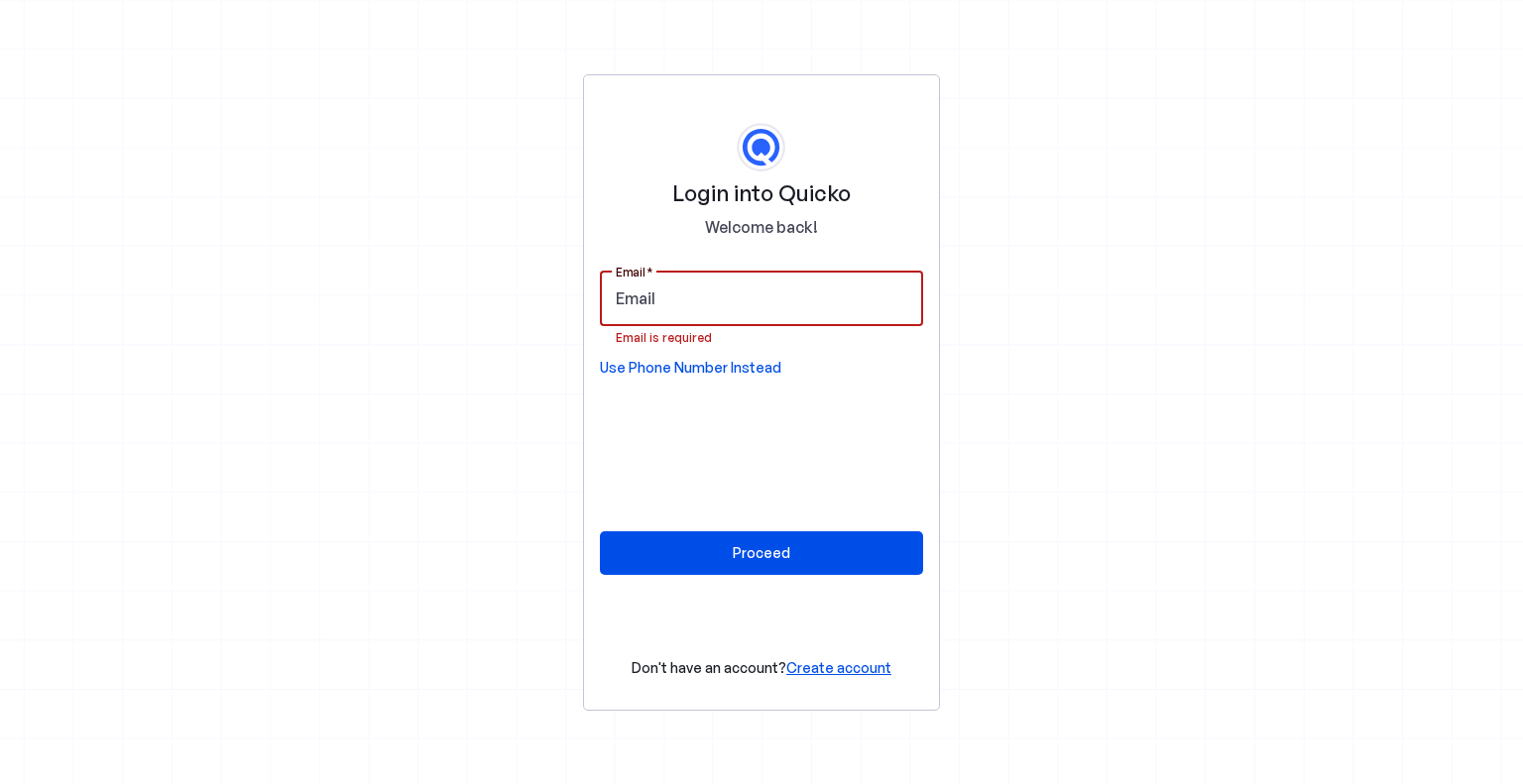 click on "Email" at bounding box center [762, 298] 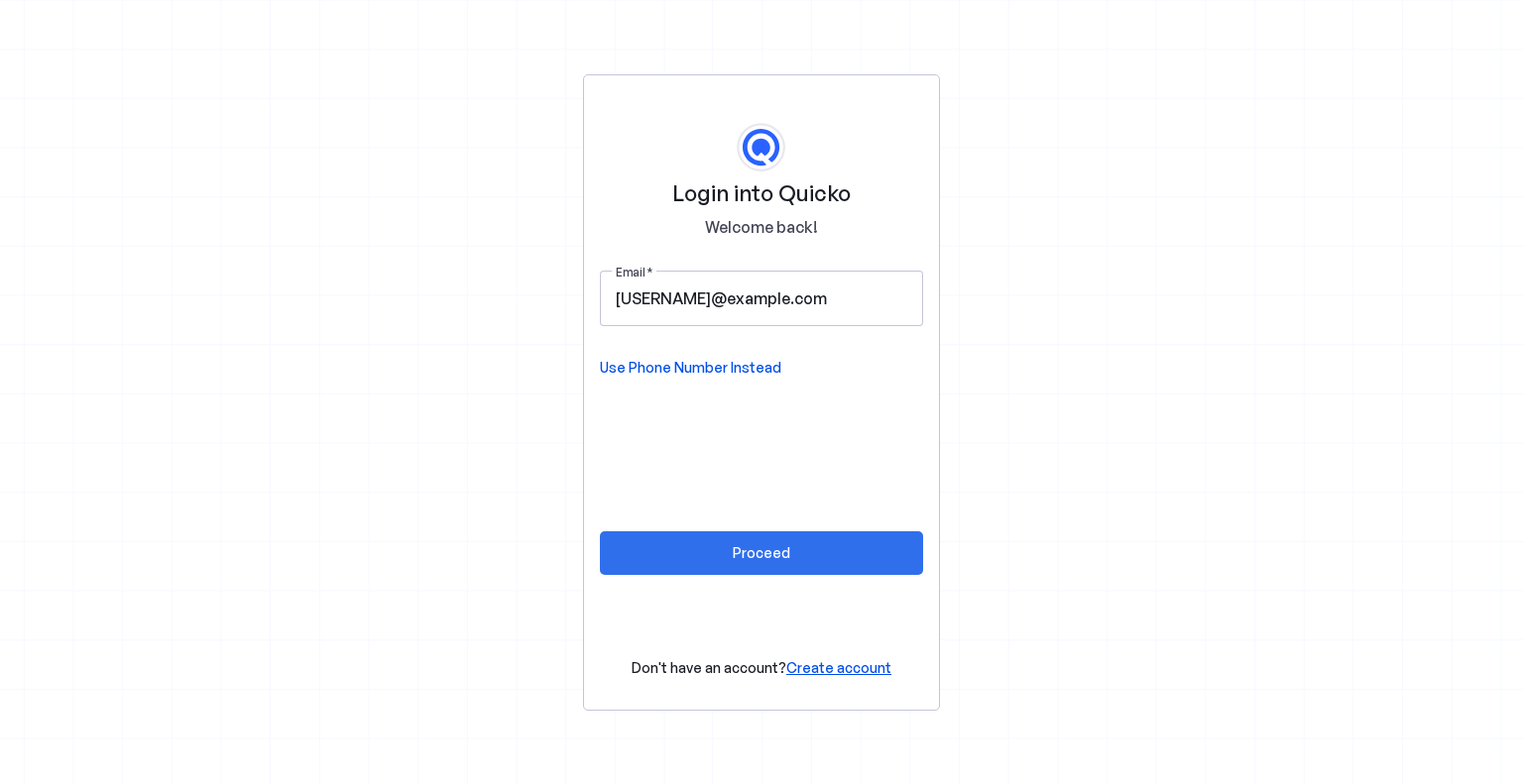 click at bounding box center (762, 553) 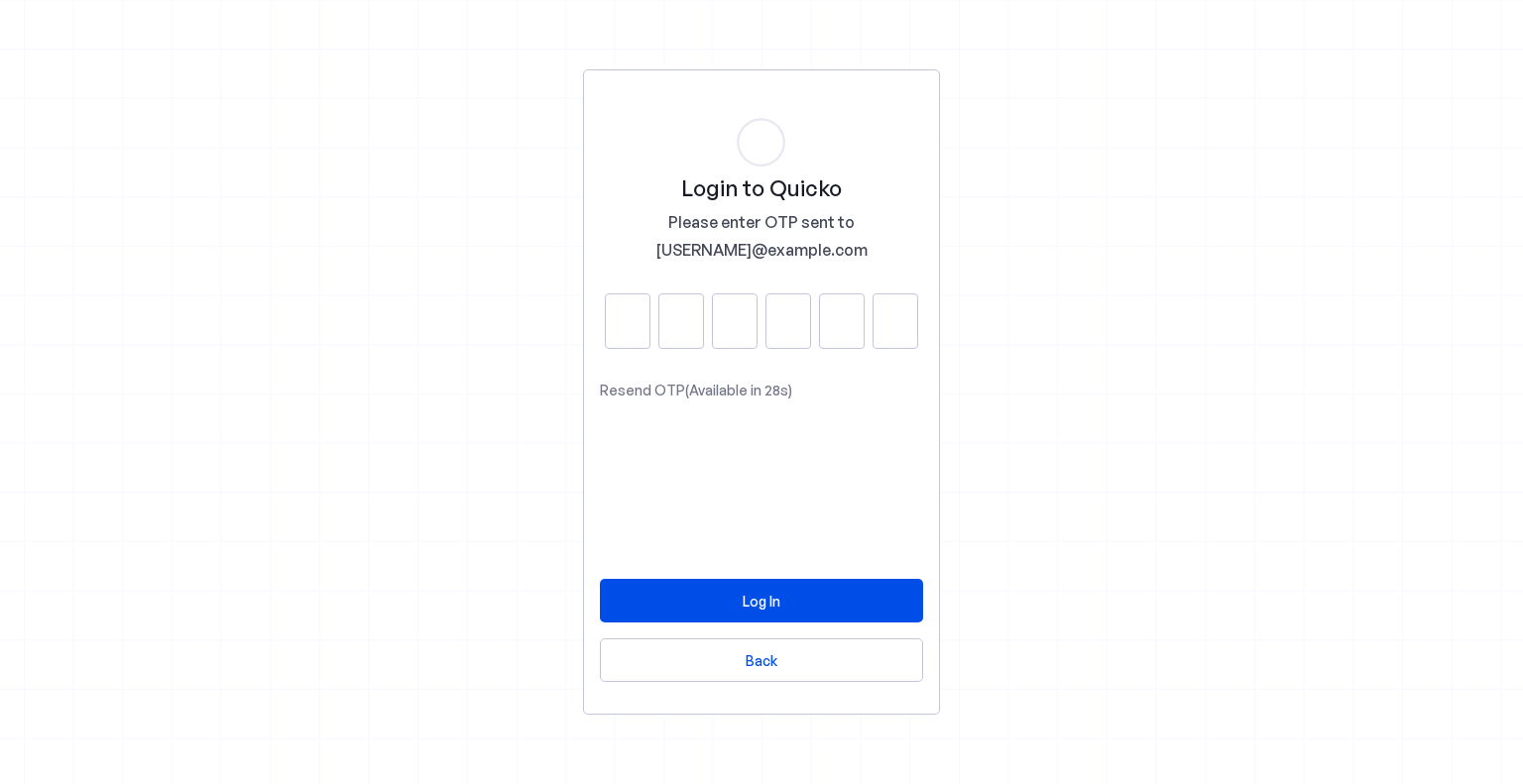 click at bounding box center (628, 321) 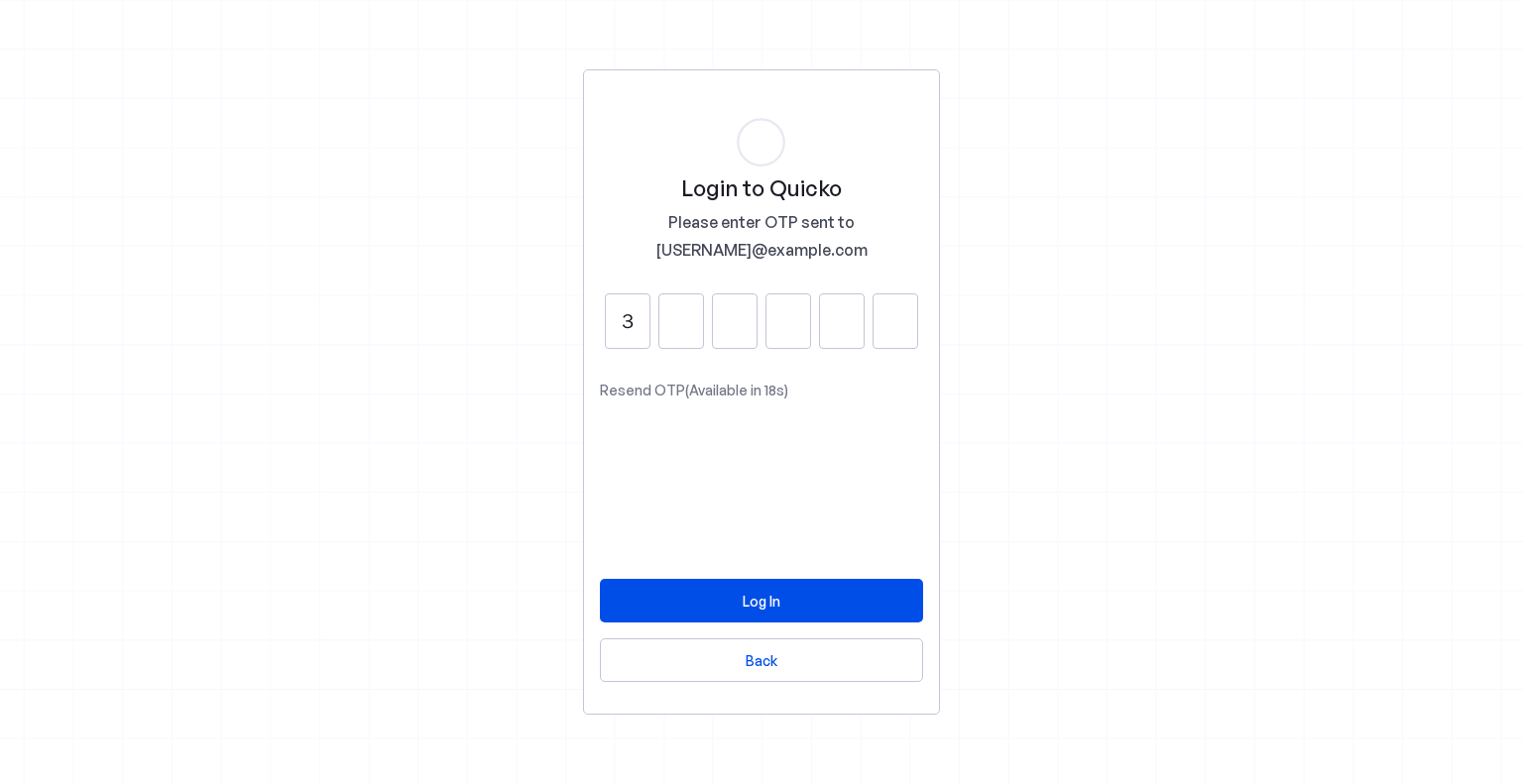 type on "3" 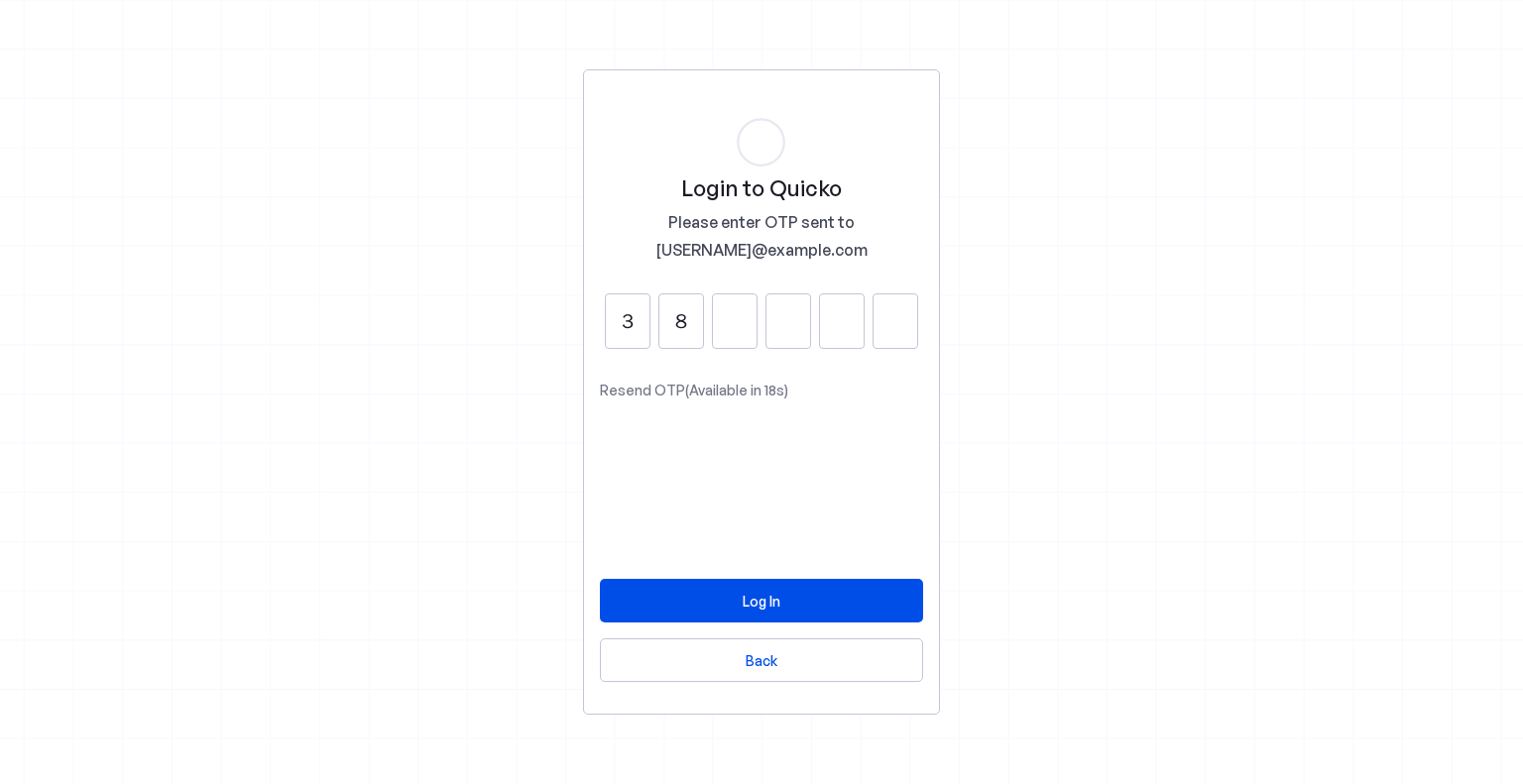 type on "8" 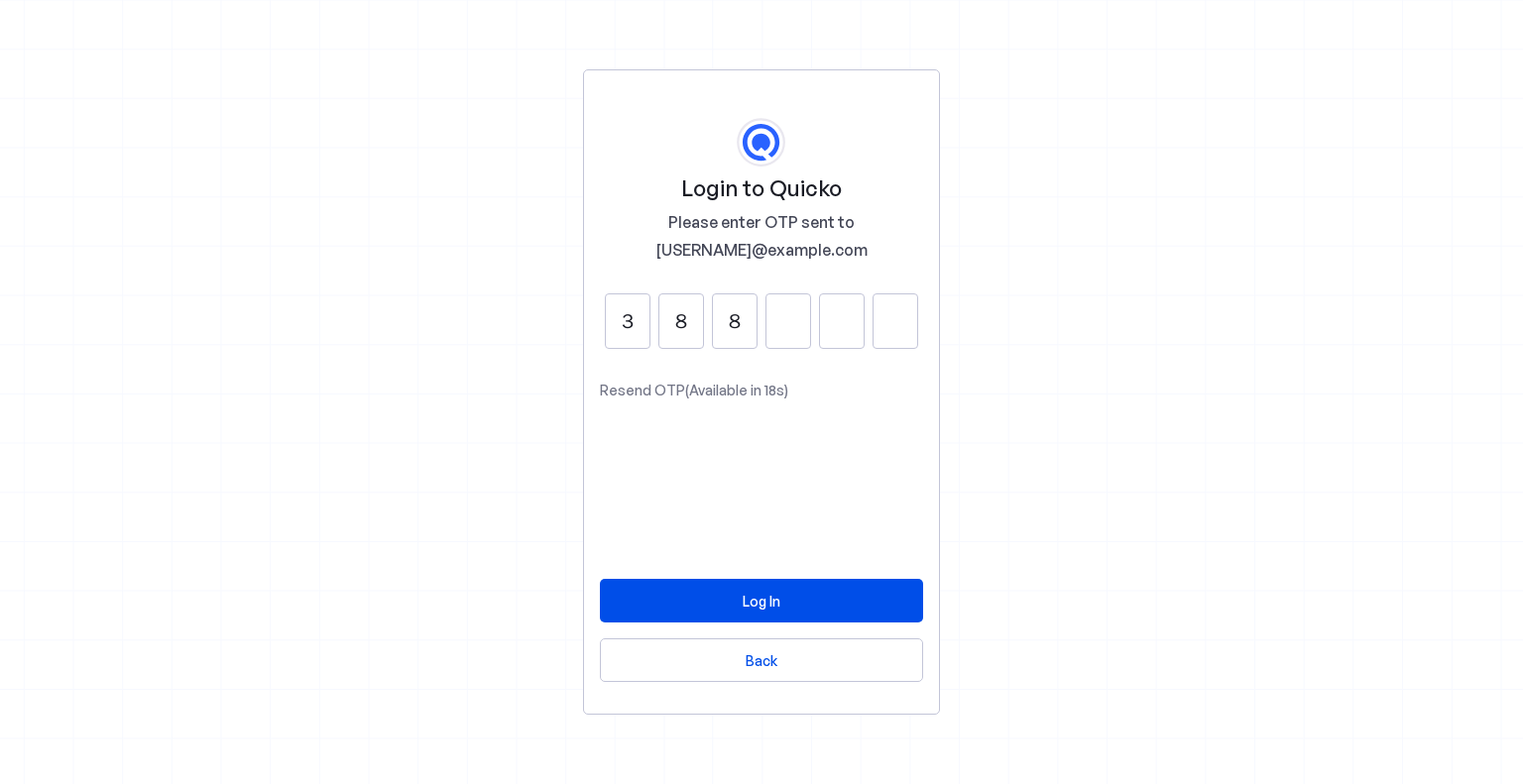 type on "8" 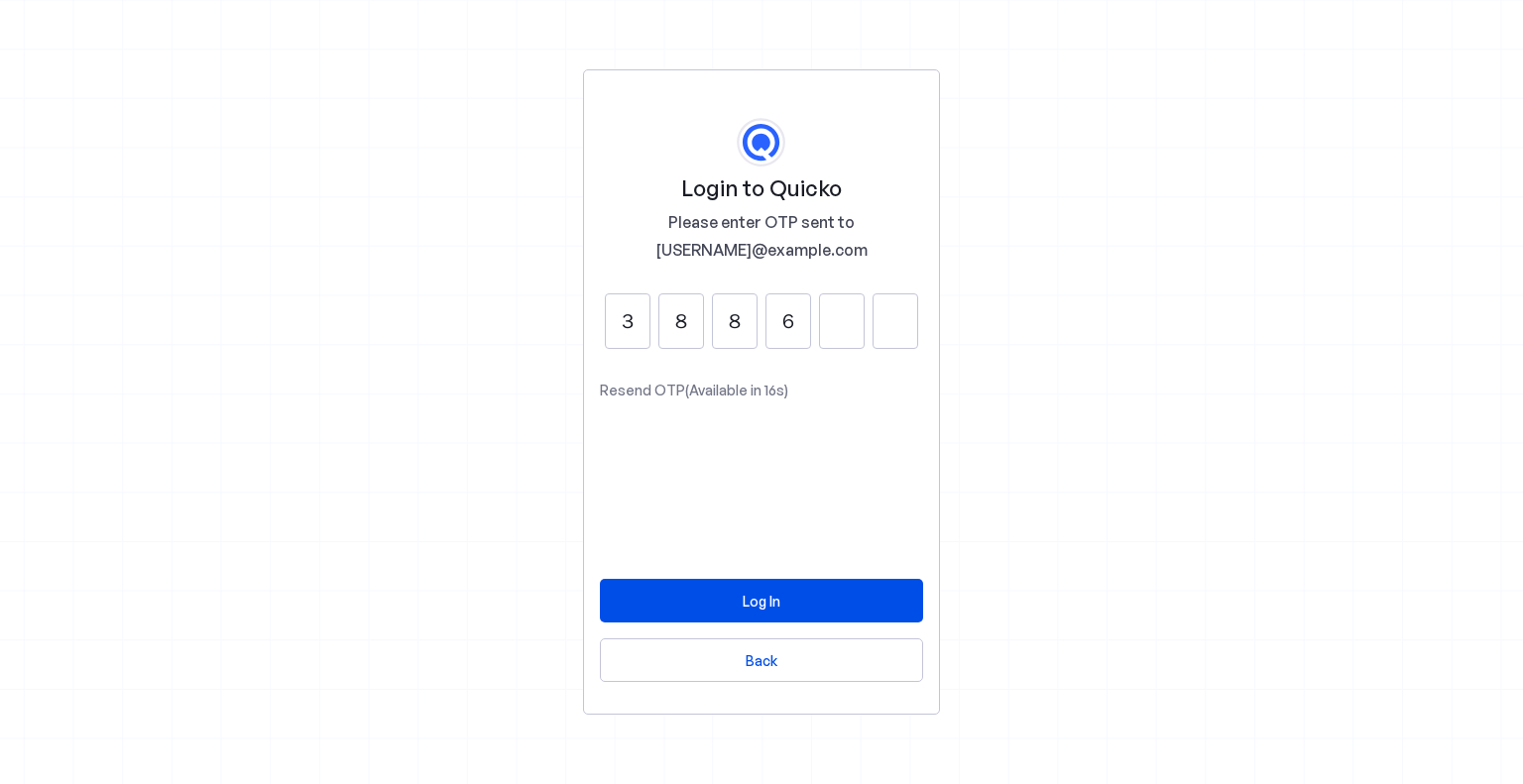 type on "6" 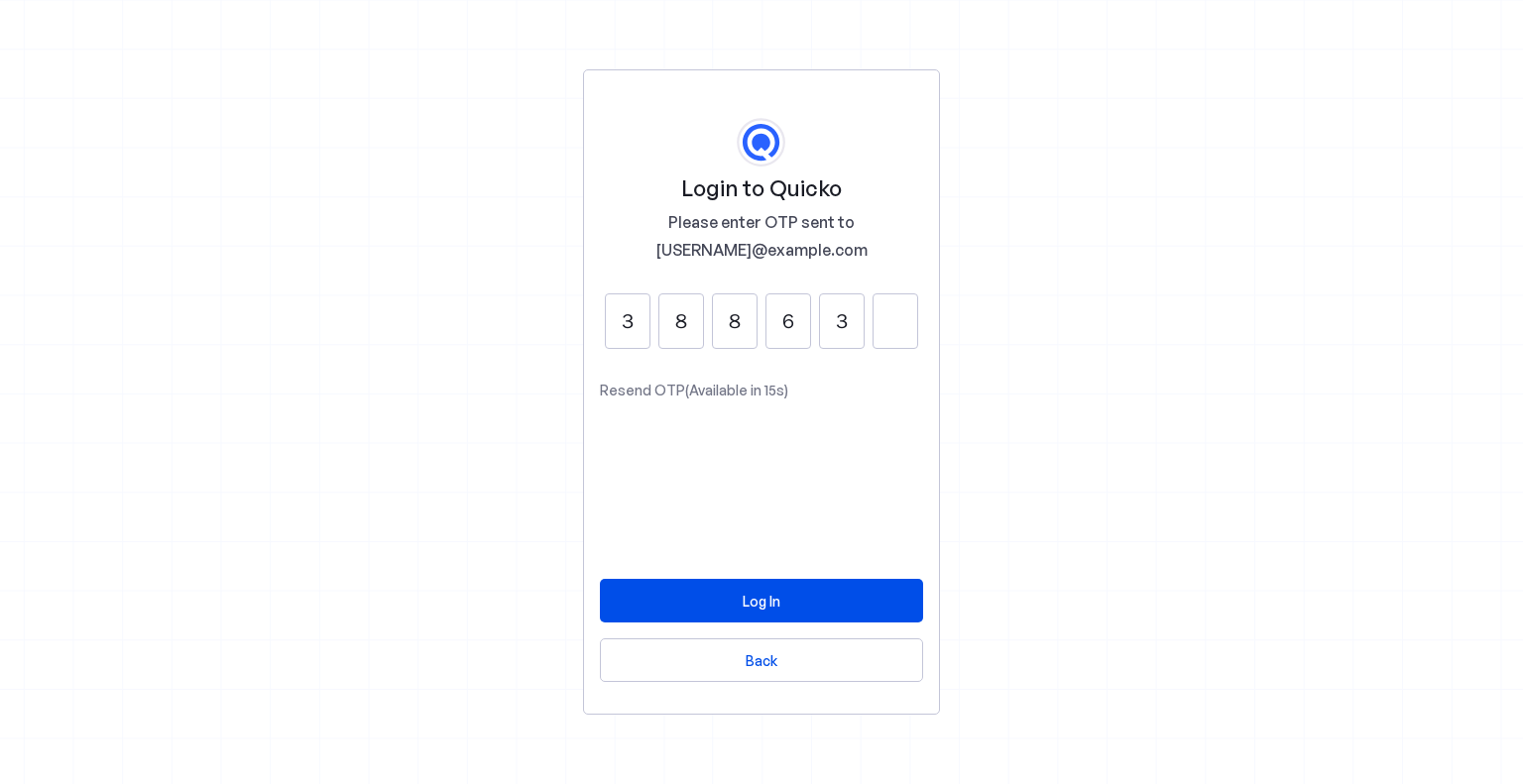 type on "3" 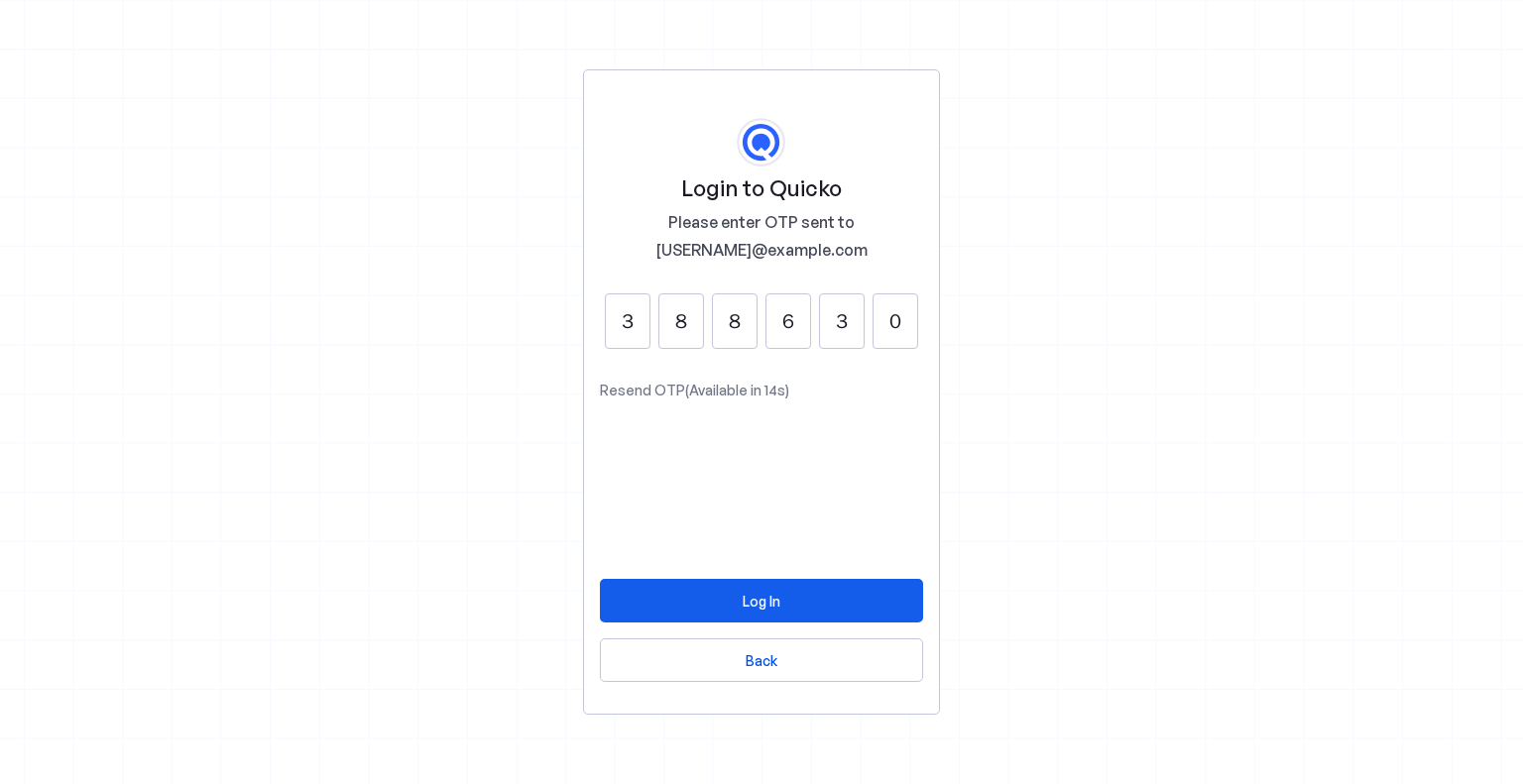 type on "0" 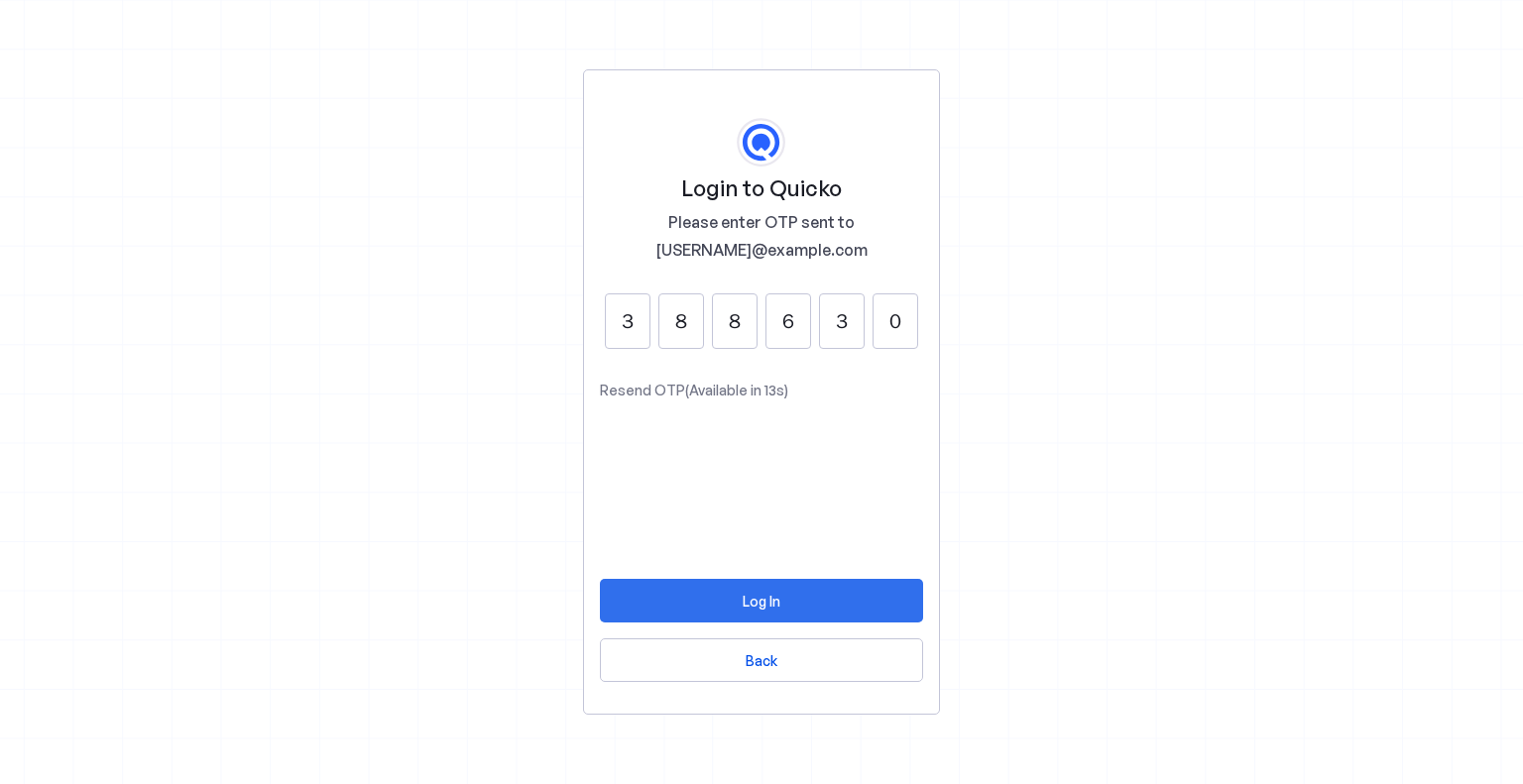 click at bounding box center (762, 601) 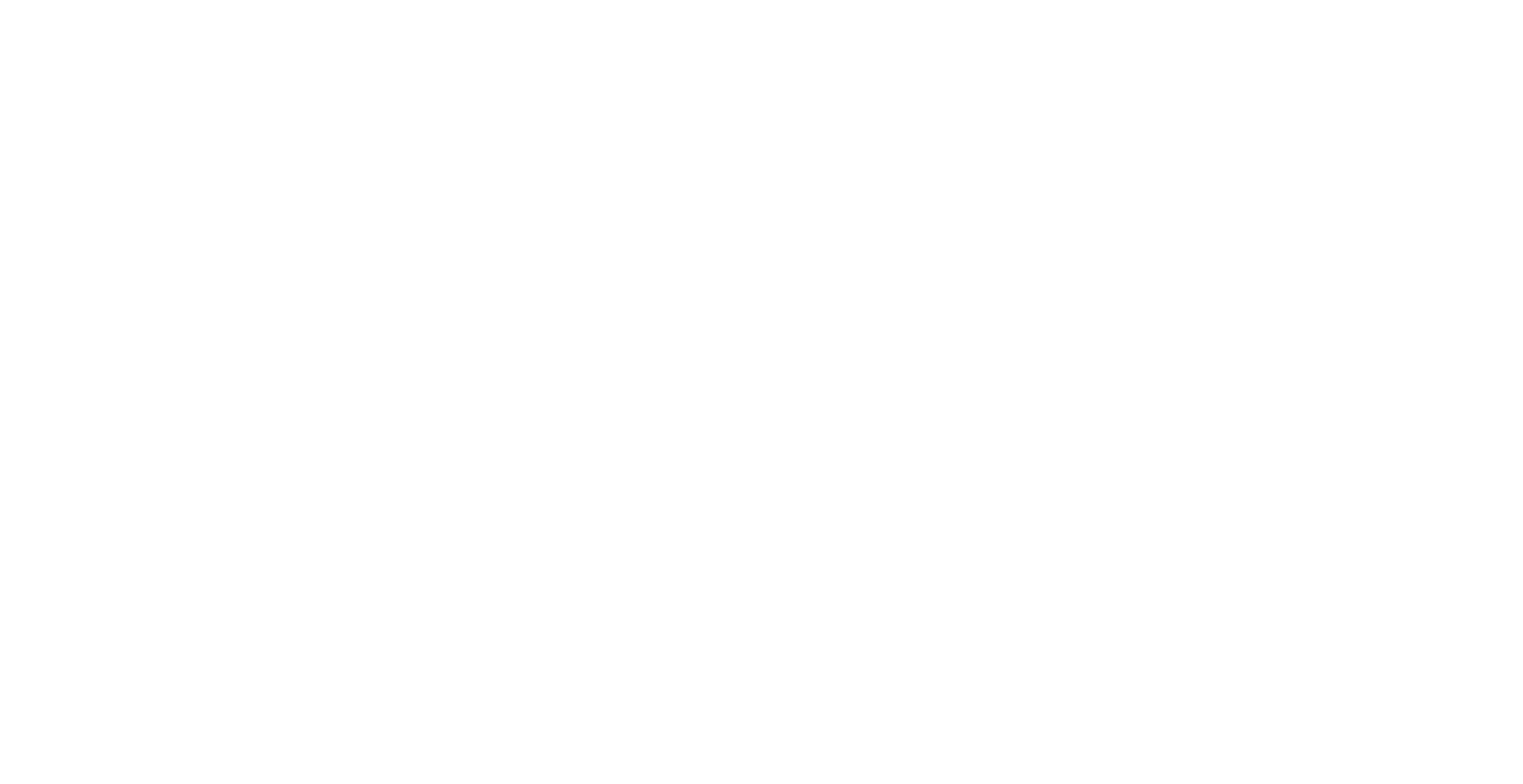 scroll, scrollTop: 0, scrollLeft: 0, axis: both 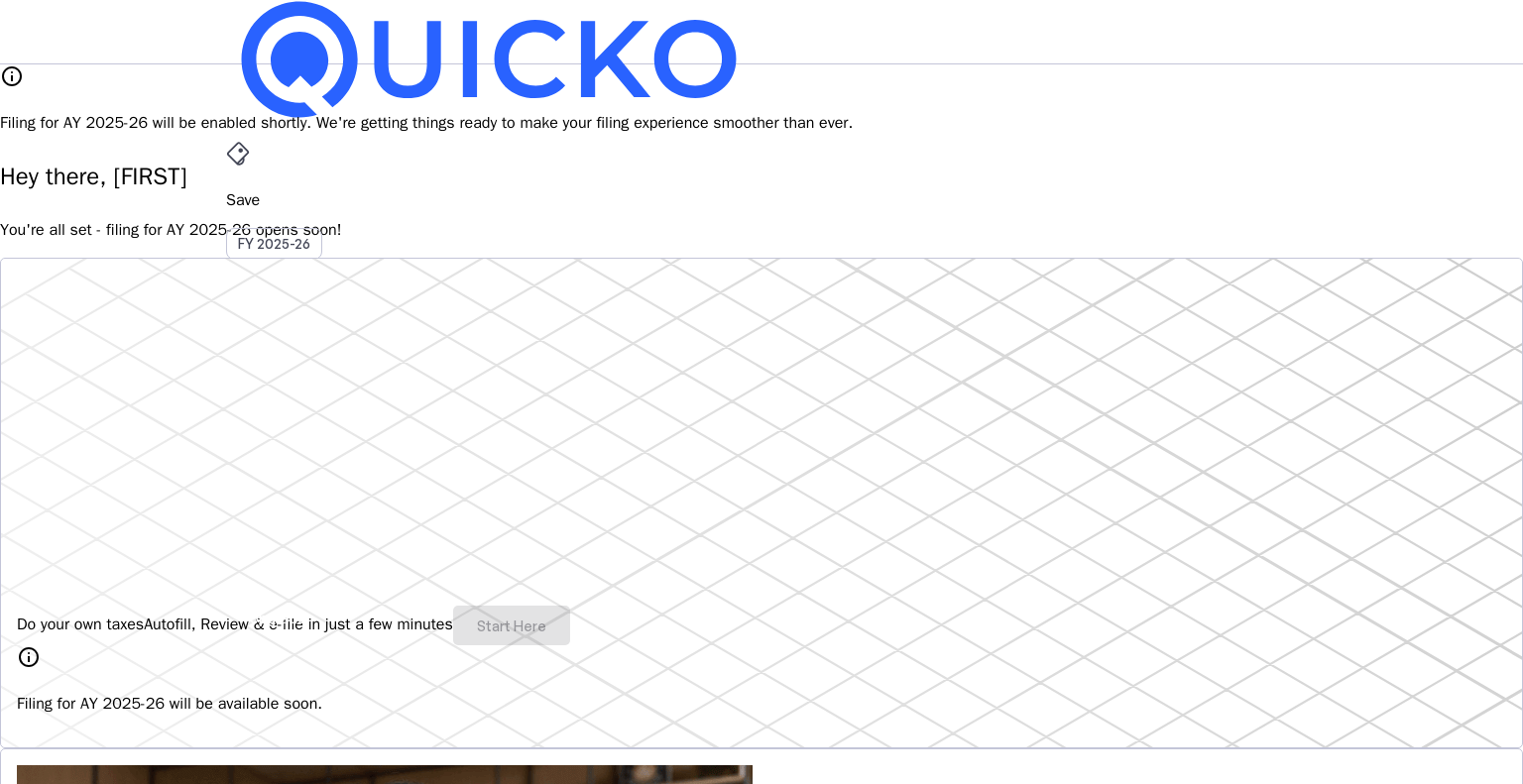 click on "YC" at bounding box center [242, 582] 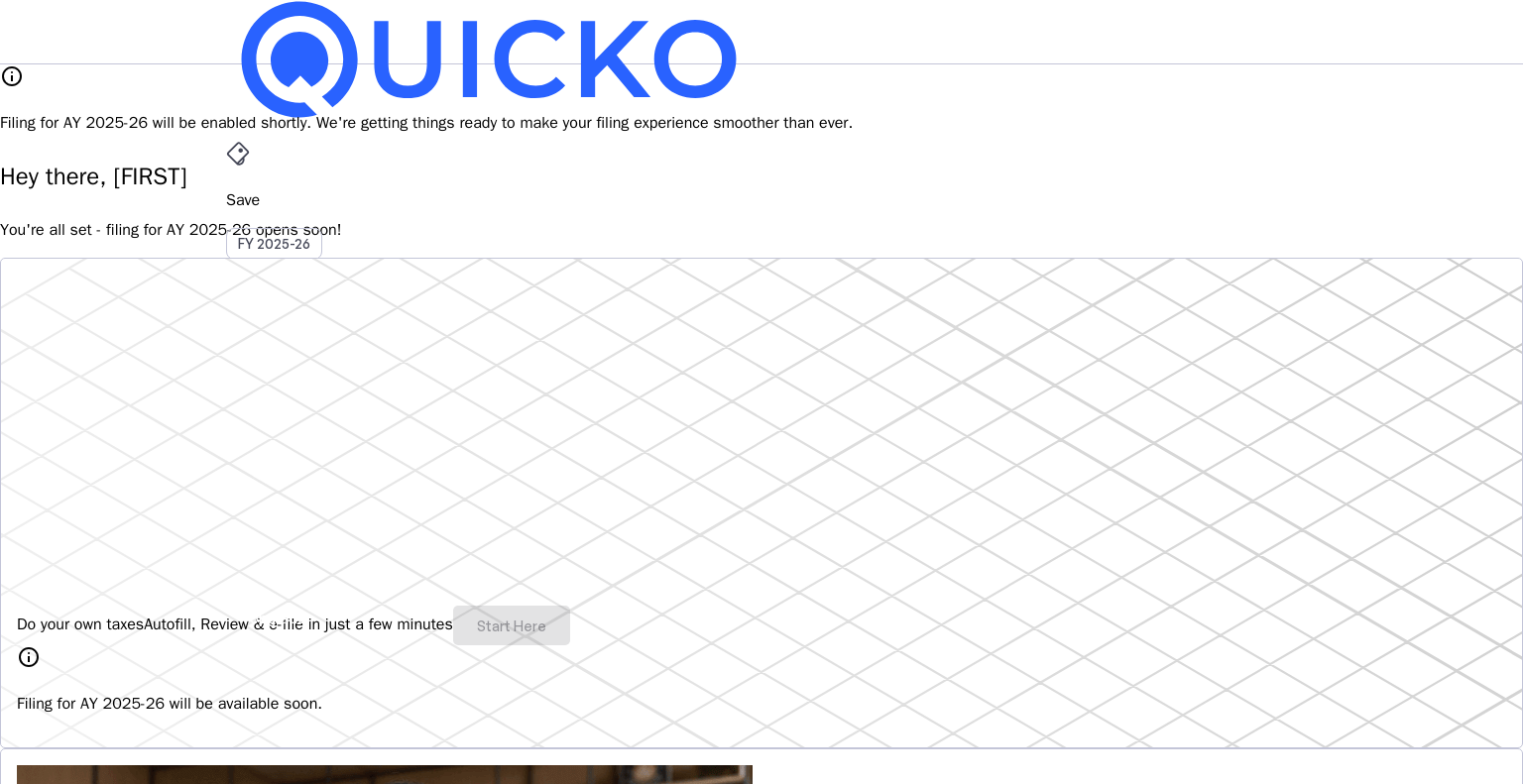 click on "Upgrade" at bounding box center (278, 617) 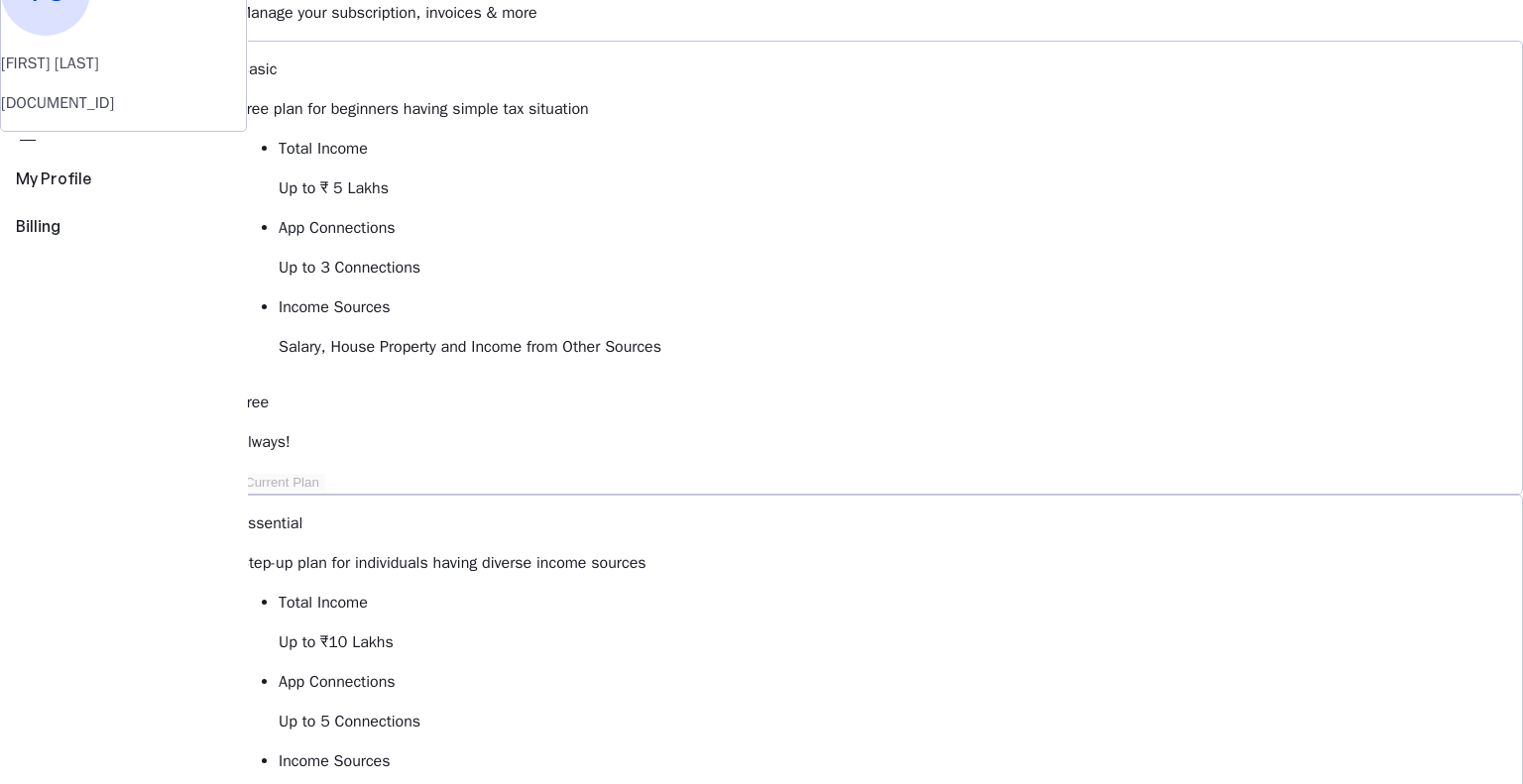 scroll, scrollTop: 0, scrollLeft: 0, axis: both 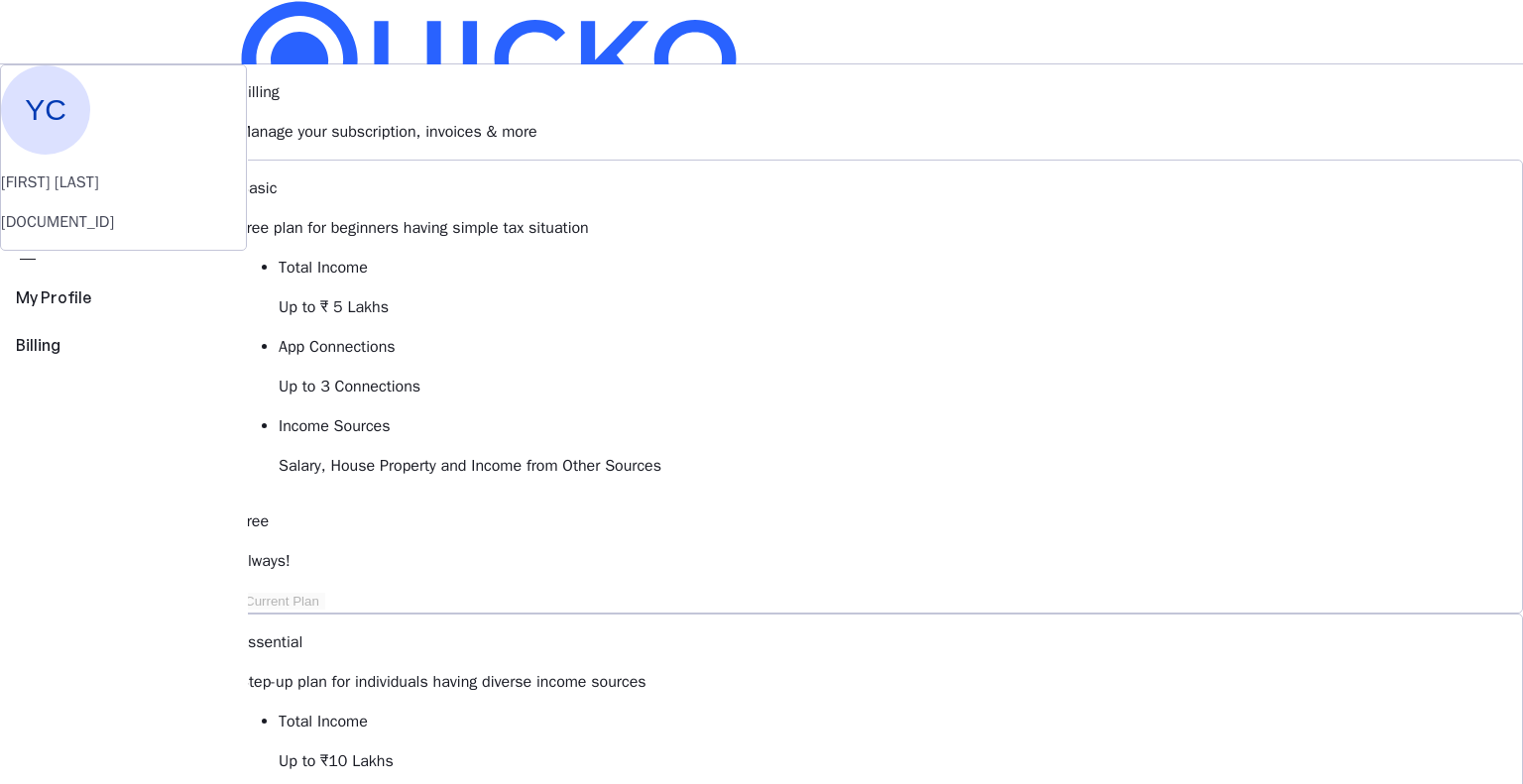 click on "File" at bounding box center (762, 404) 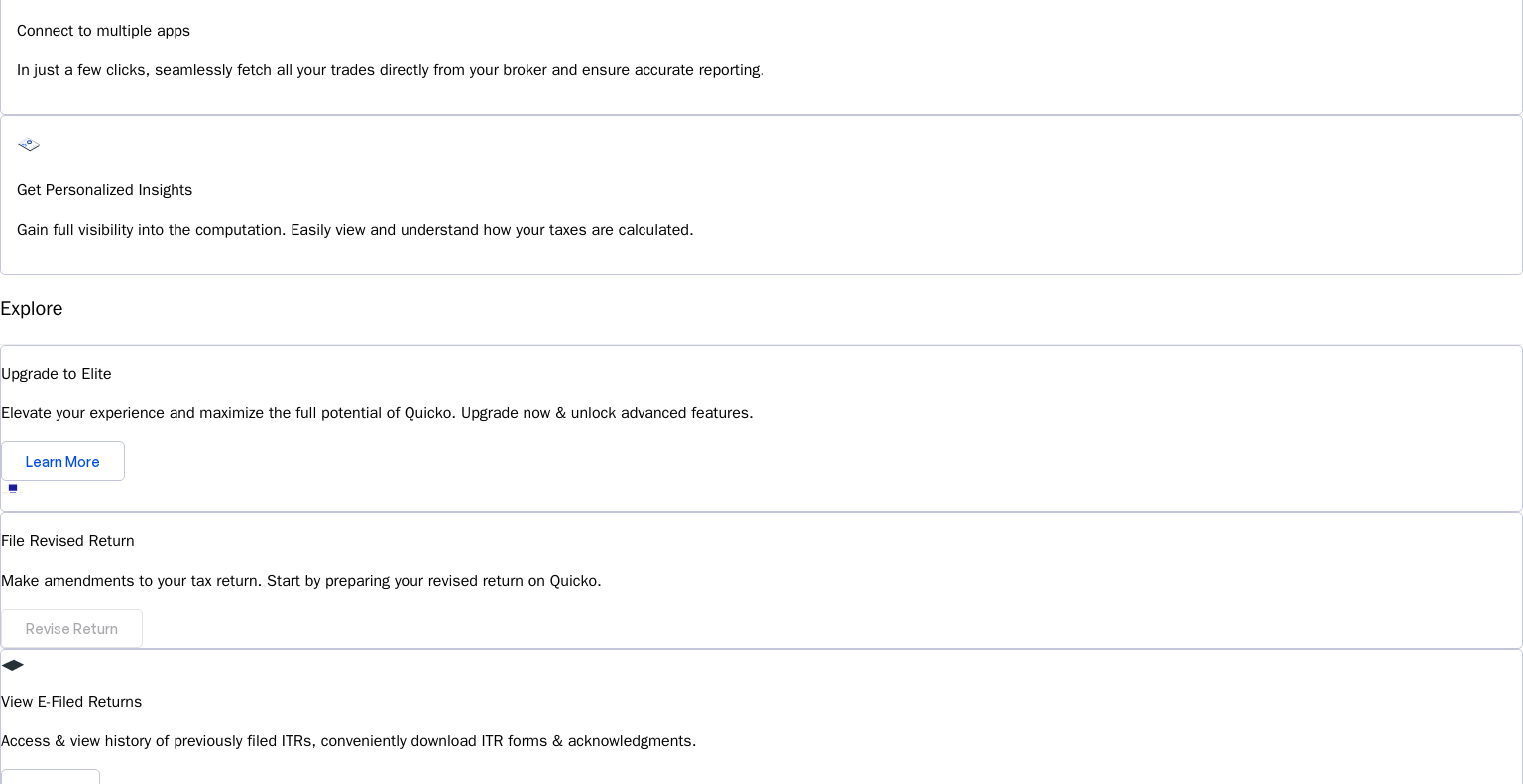 scroll, scrollTop: 1700, scrollLeft: 0, axis: vertical 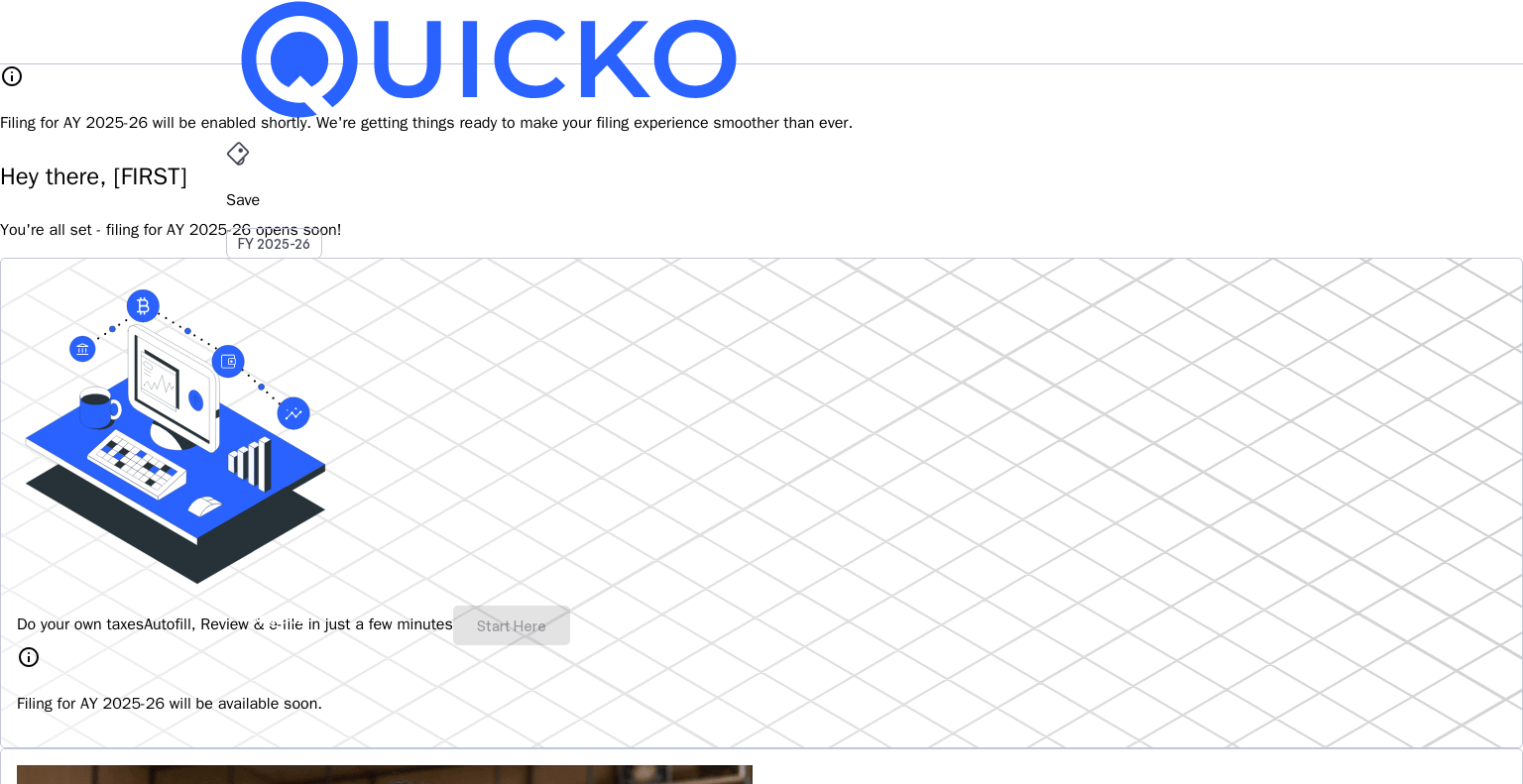 click on "More  arrow_drop_down" at bounding box center [762, 514] 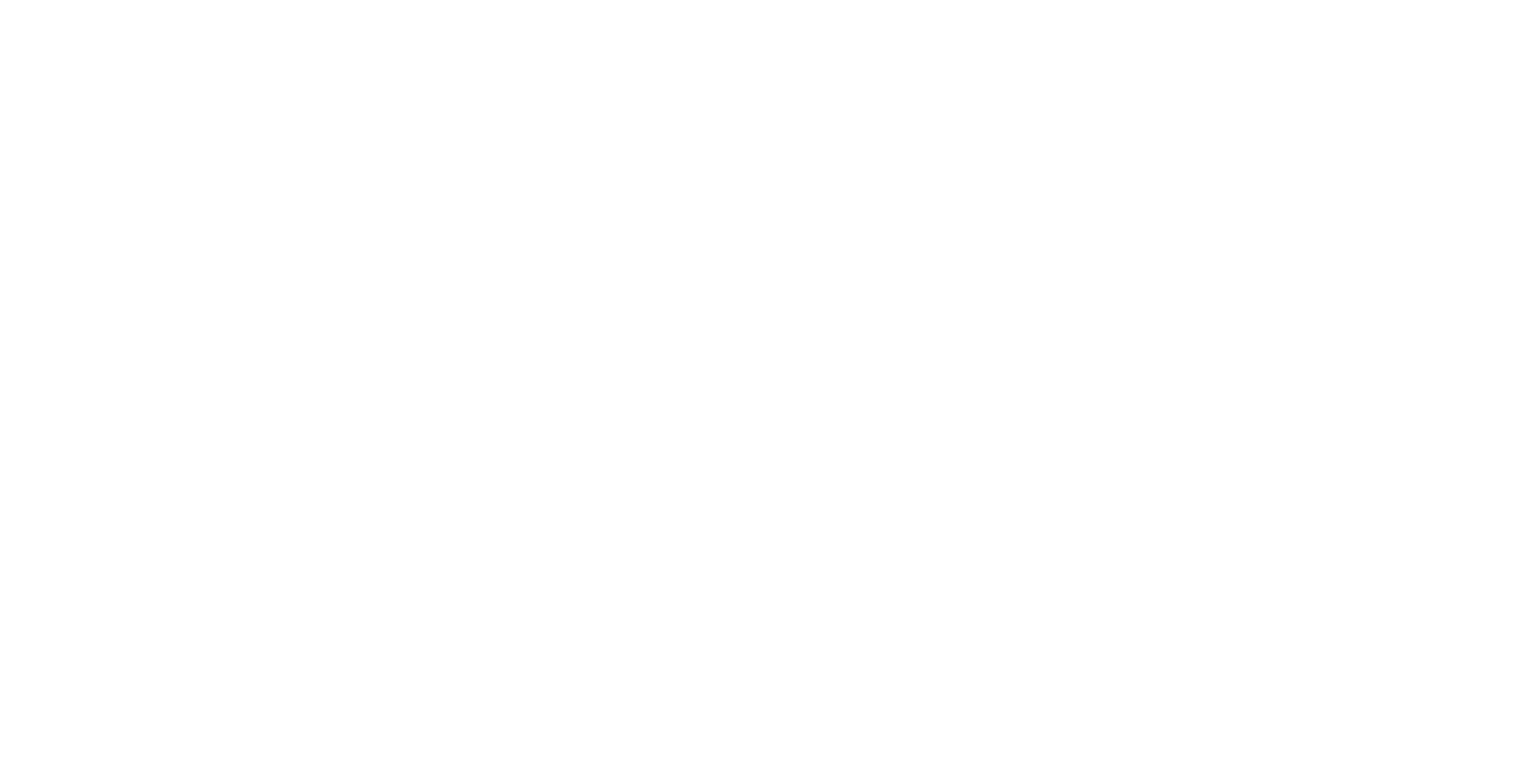 scroll, scrollTop: 0, scrollLeft: 0, axis: both 